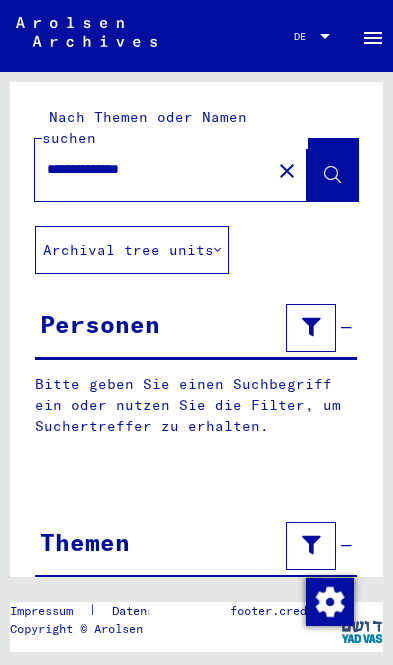 scroll, scrollTop: 0, scrollLeft: 0, axis: both 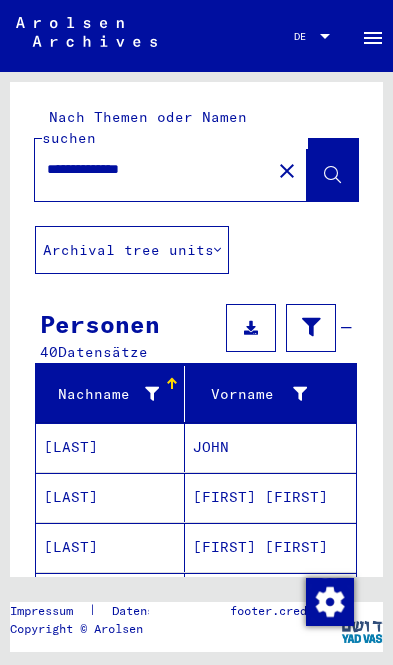 click on "**********" at bounding box center (153, 169) 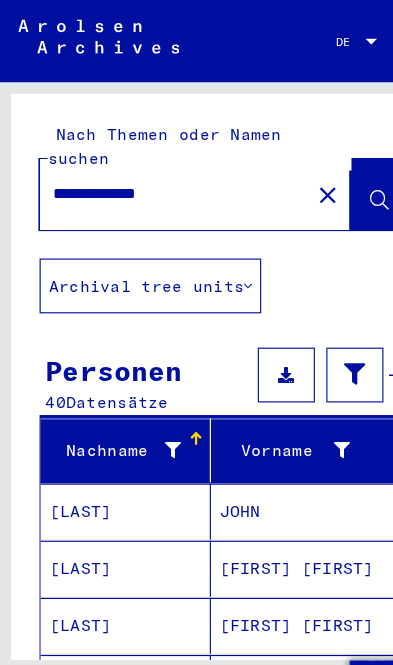 click on "**********" at bounding box center (153, 169) 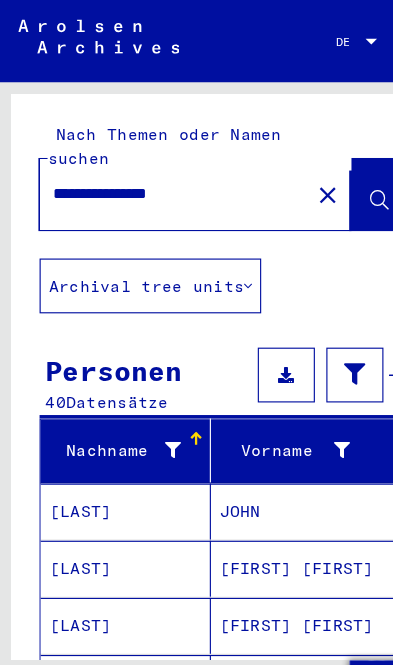 type on "**********" 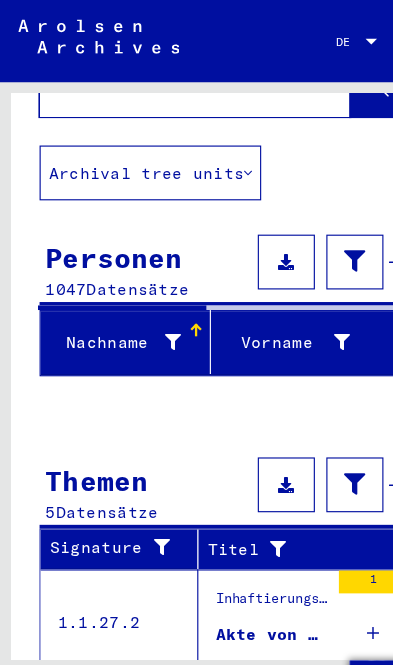 scroll, scrollTop: 100, scrollLeft: 0, axis: vertical 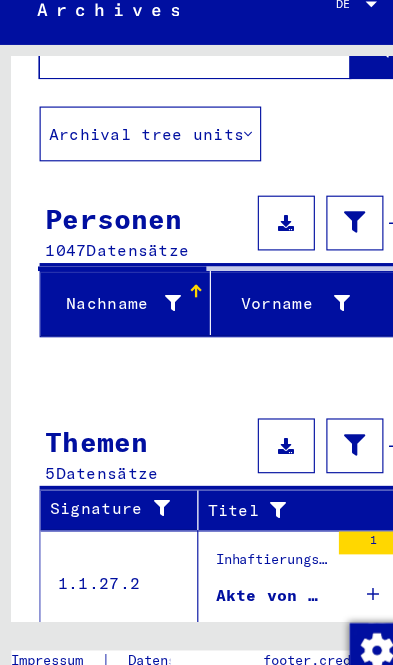 click on "Archival tree units" 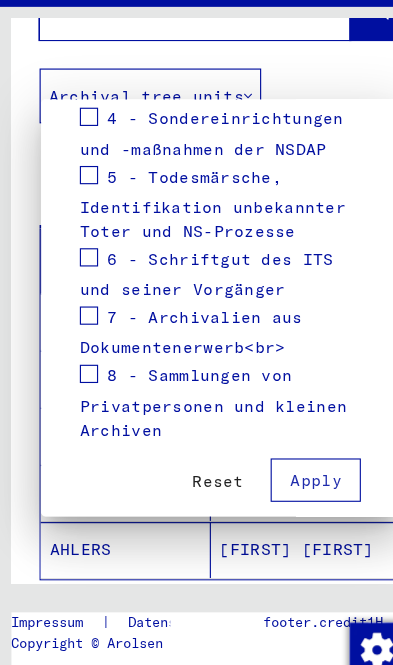 scroll, scrollTop: 713, scrollLeft: 0, axis: vertical 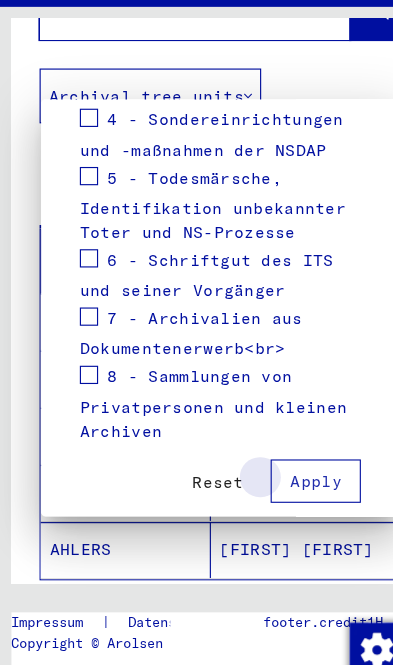 click on "Apply" at bounding box center [276, 454] 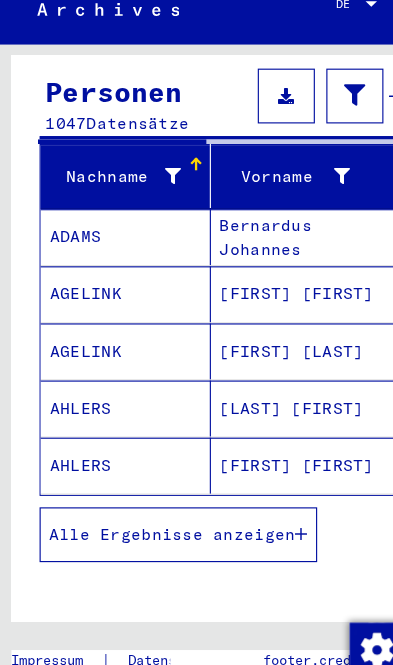 scroll, scrollTop: 234, scrollLeft: 0, axis: vertical 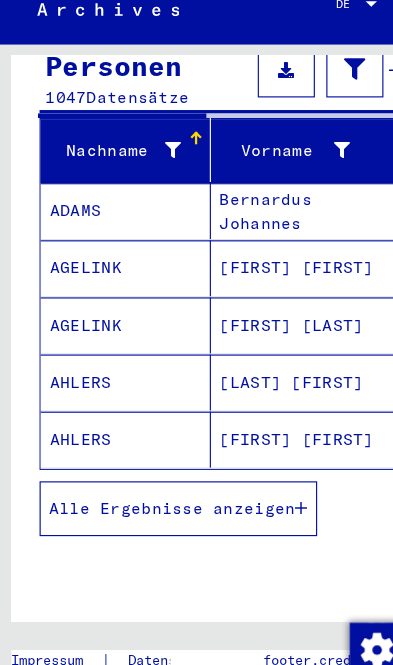 click on "Alle Ergebnisse anzeigen" at bounding box center (156, 478) 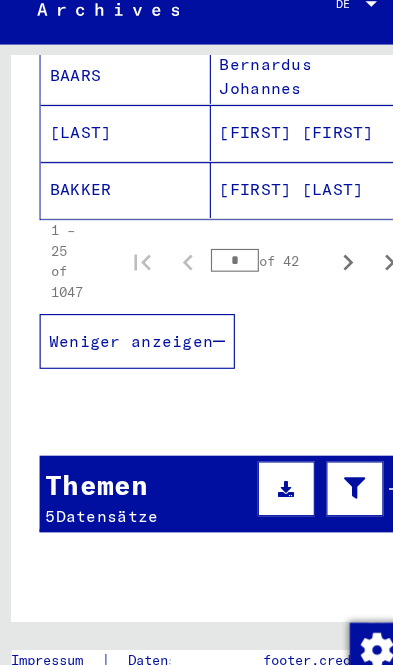 scroll, scrollTop: 1529, scrollLeft: 0, axis: vertical 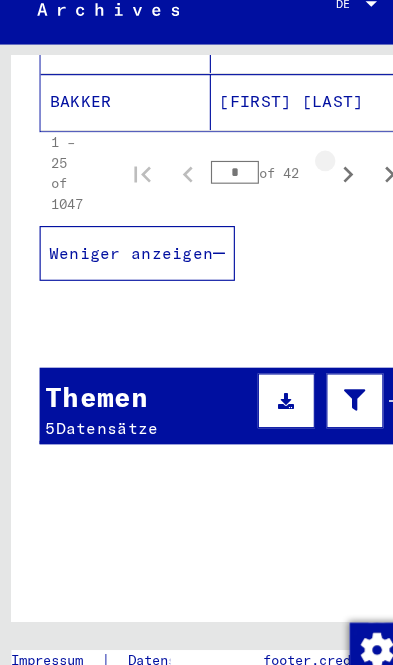 click 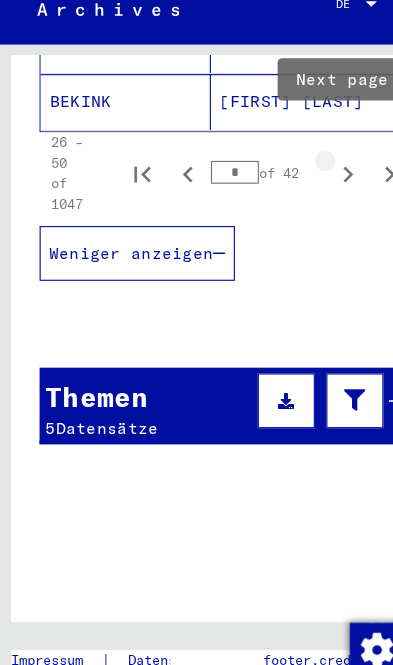 click 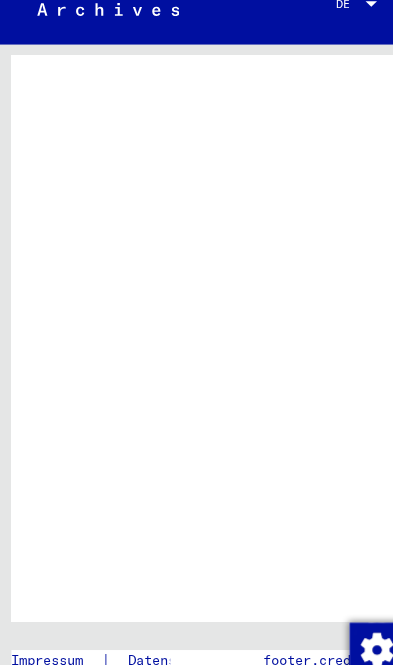 click at bounding box center [311, -26] 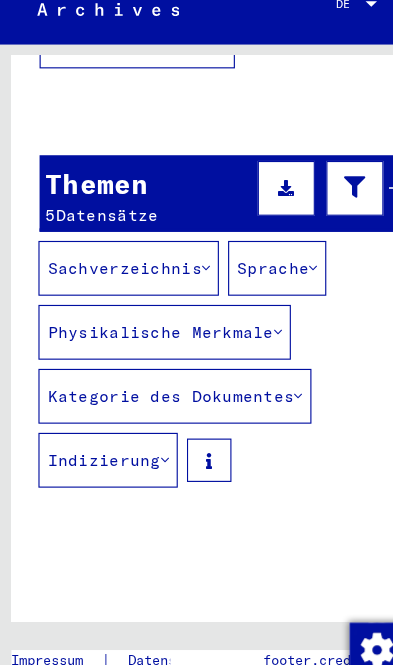 click at bounding box center [311, 198] 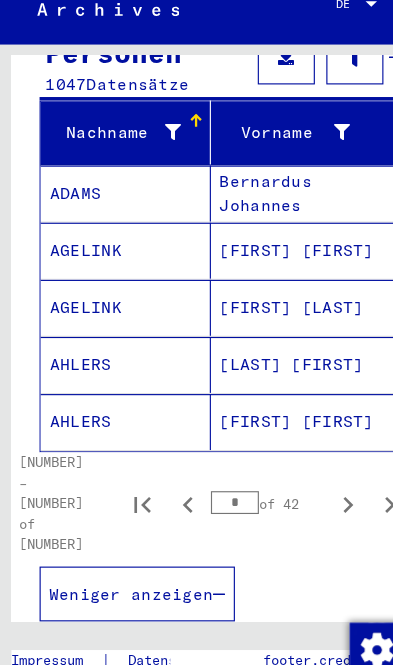 scroll, scrollTop: 264, scrollLeft: 0, axis: vertical 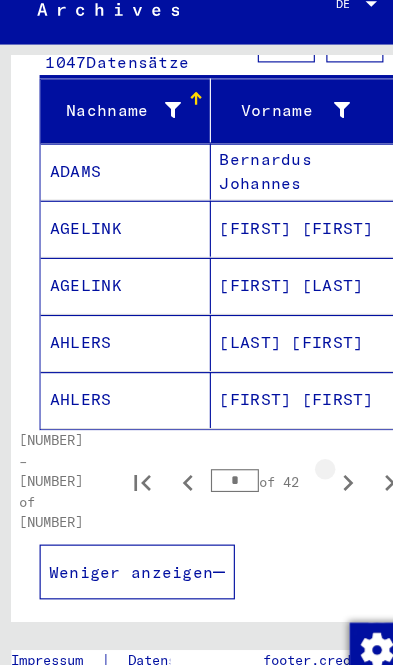 click 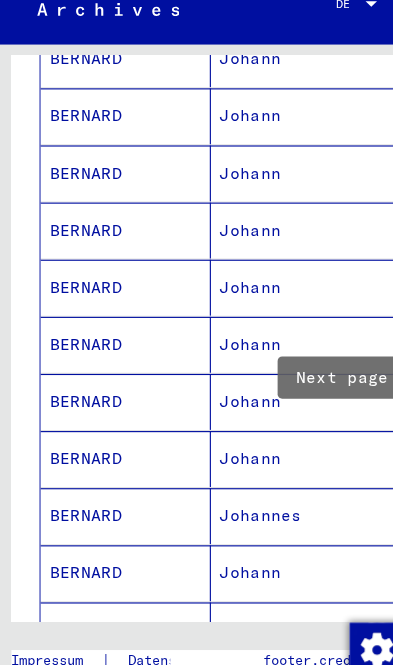 scroll, scrollTop: 643, scrollLeft: 0, axis: vertical 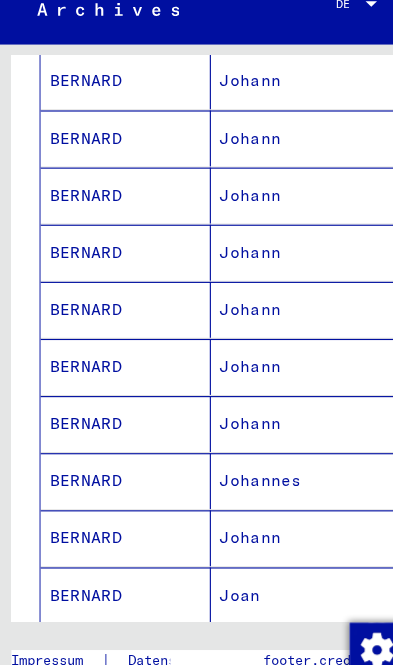 click on "Johann" at bounding box center [271, 454] 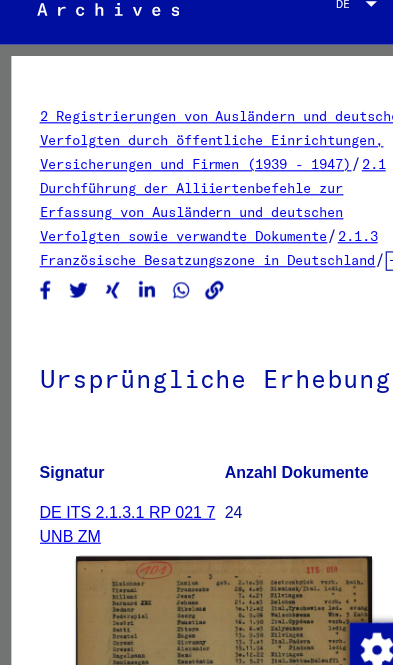 scroll, scrollTop: 0, scrollLeft: 0, axis: both 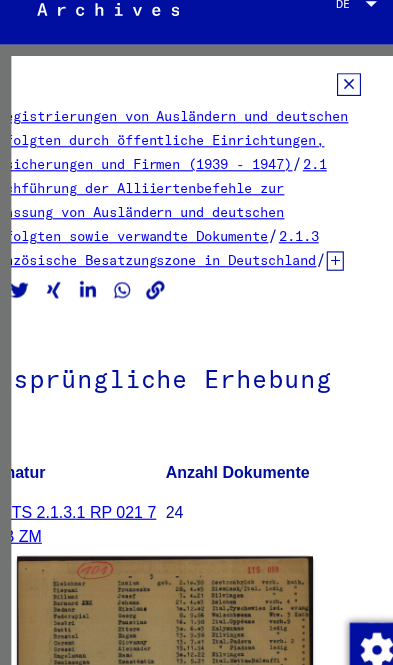 click 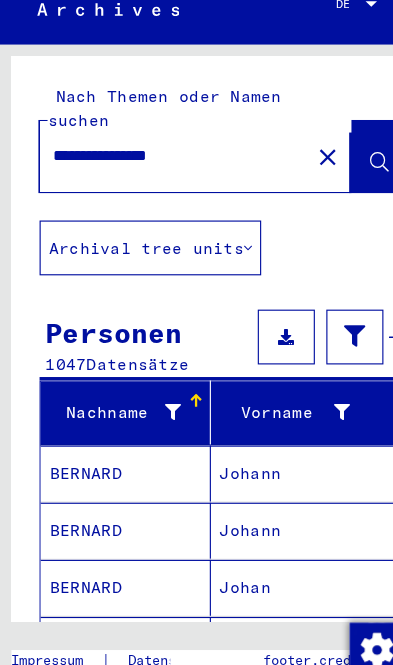 click on "**********" 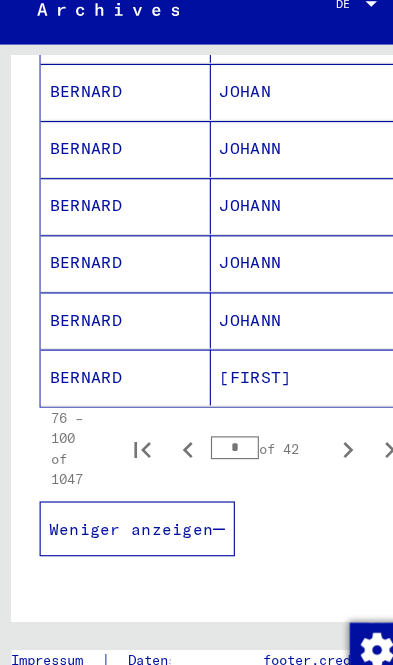 scroll, scrollTop: 1327, scrollLeft: 0, axis: vertical 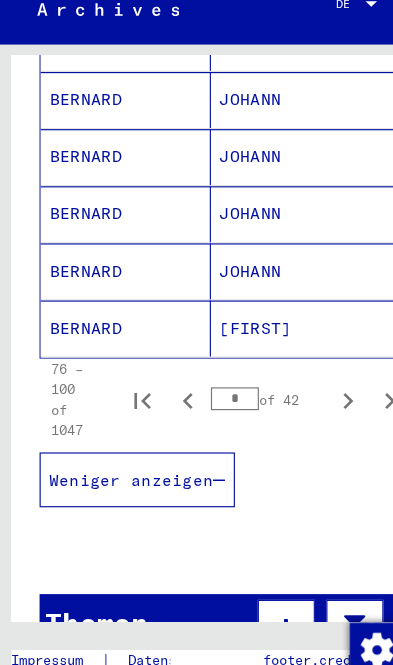 click 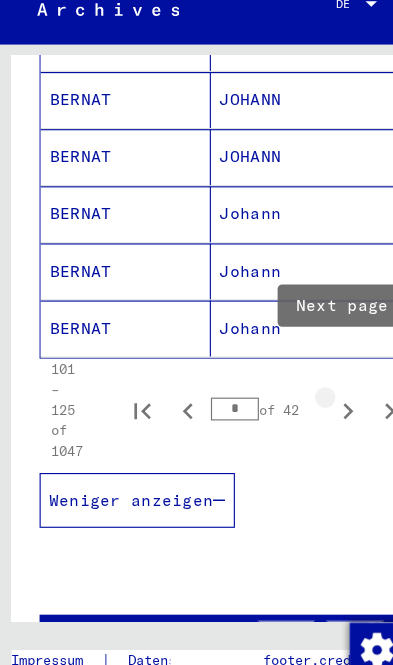 click 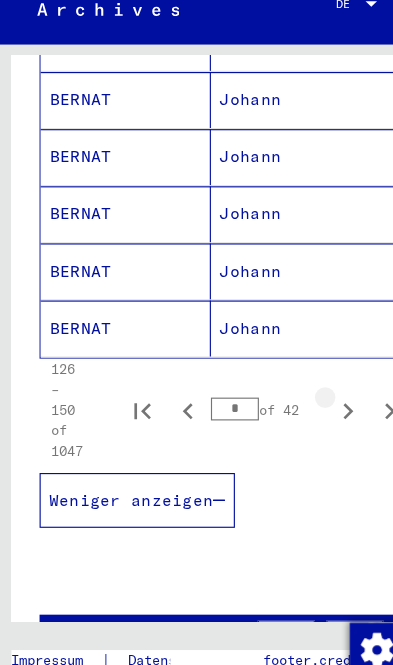click 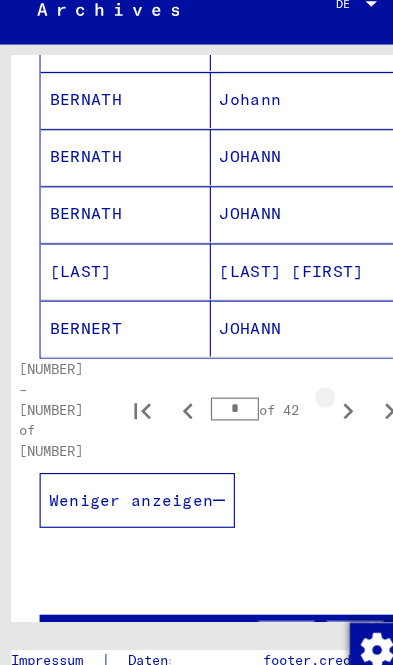 click 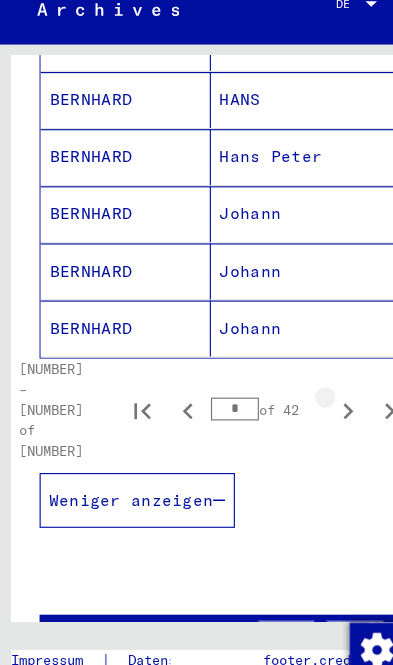 click 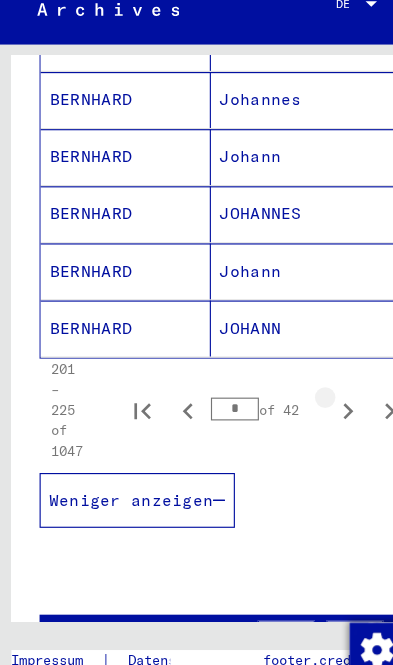 click 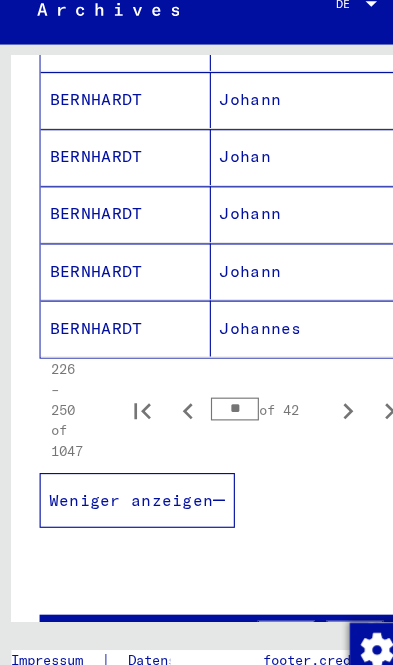 click 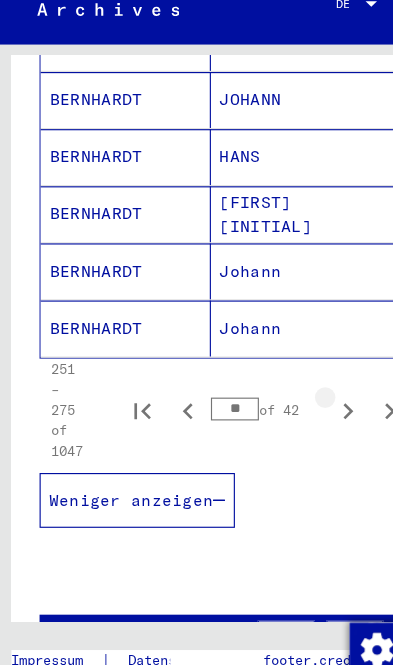 click 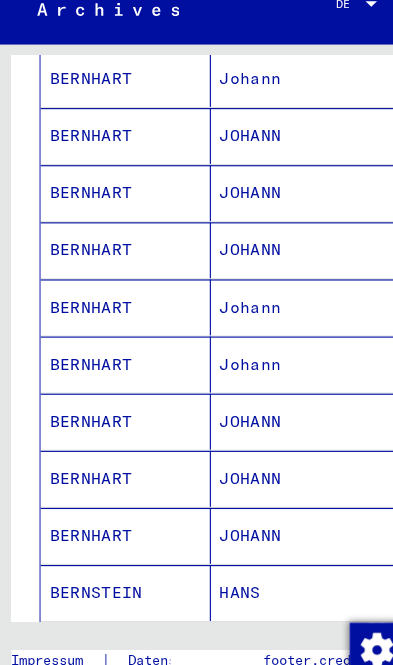 scroll, scrollTop: 847, scrollLeft: 0, axis: vertical 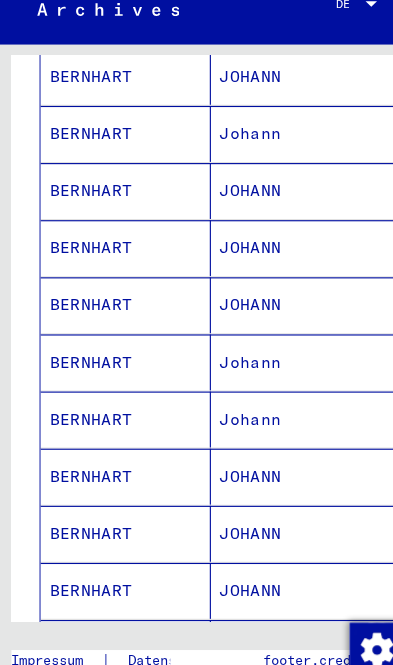 click on "JOHANN" at bounding box center [271, 500] 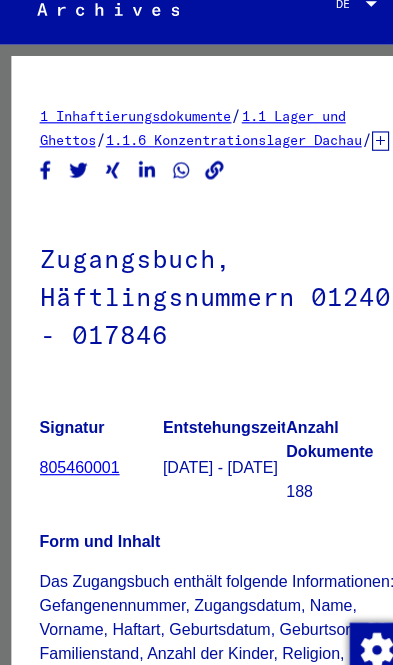 scroll, scrollTop: 0, scrollLeft: 0, axis: both 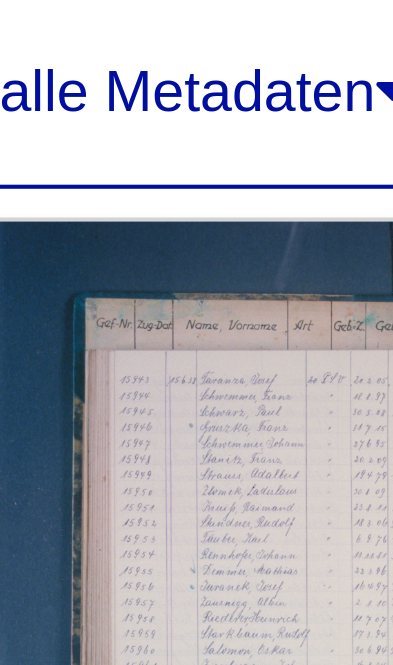 click 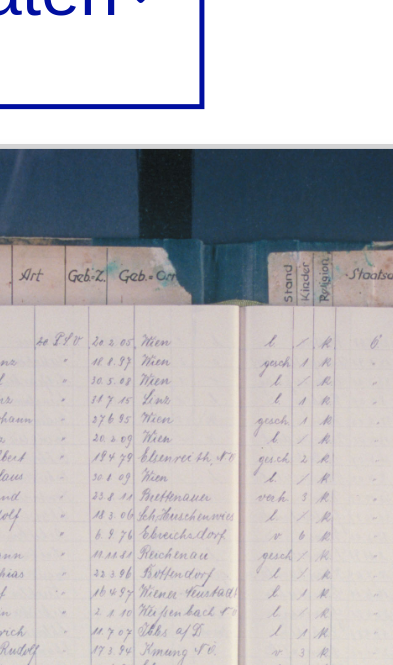 scroll, scrollTop: 445, scrollLeft: 52, axis: both 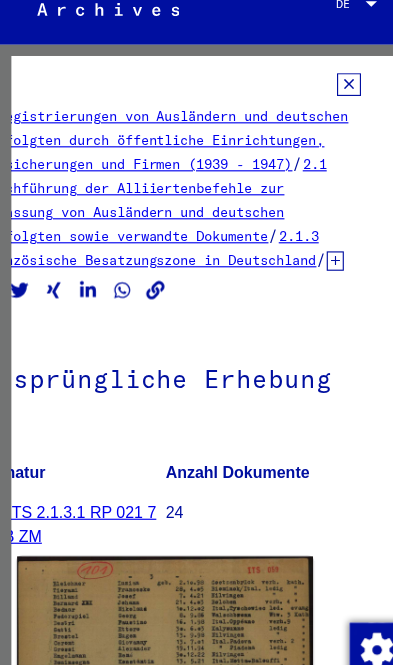 click 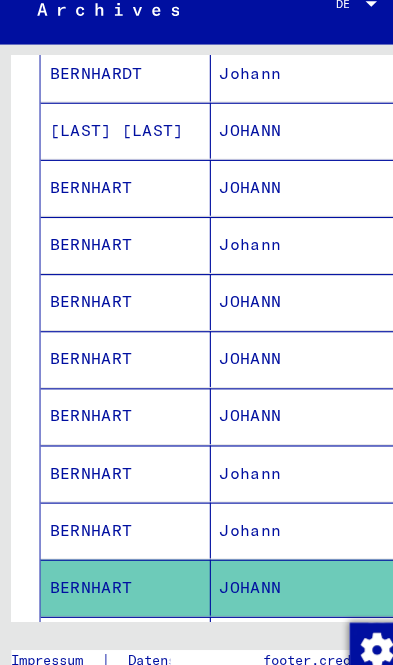 scroll, scrollTop: 749, scrollLeft: 0, axis: vertical 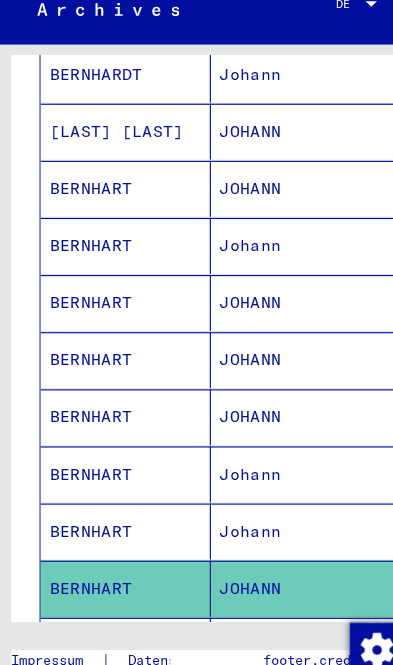 click on "Johann" at bounding box center (271, 548) 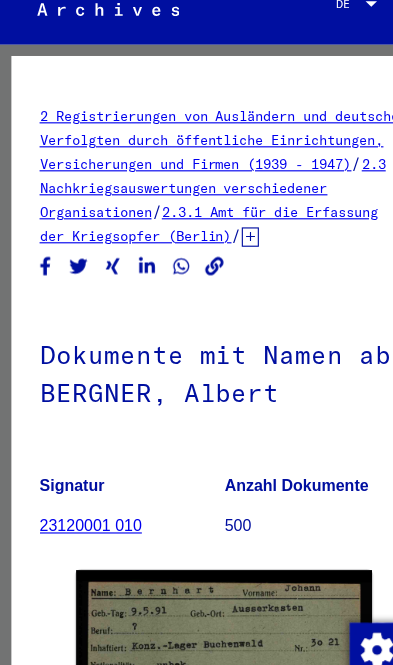 scroll, scrollTop: 0, scrollLeft: 0, axis: both 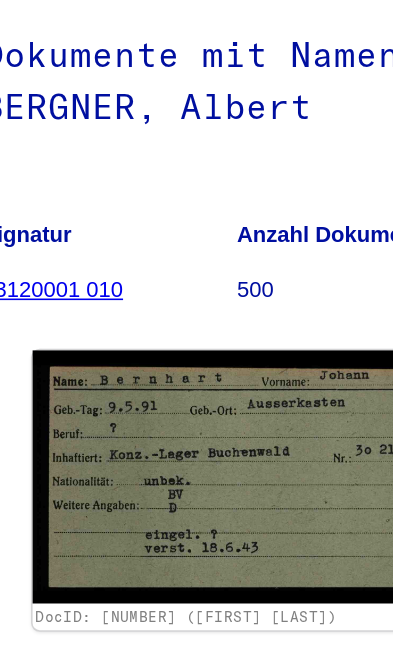 click on "500" 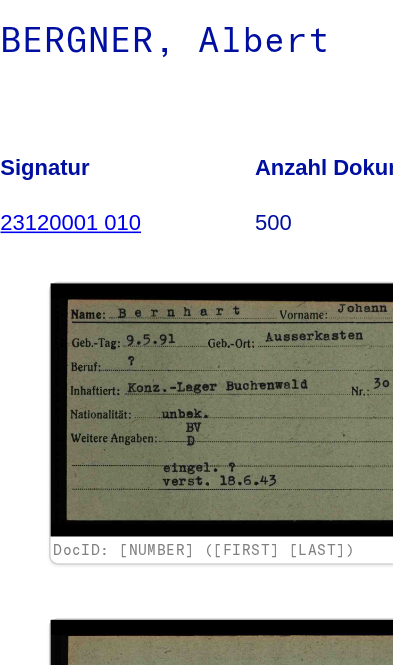 scroll, scrollTop: 133, scrollLeft: 10, axis: both 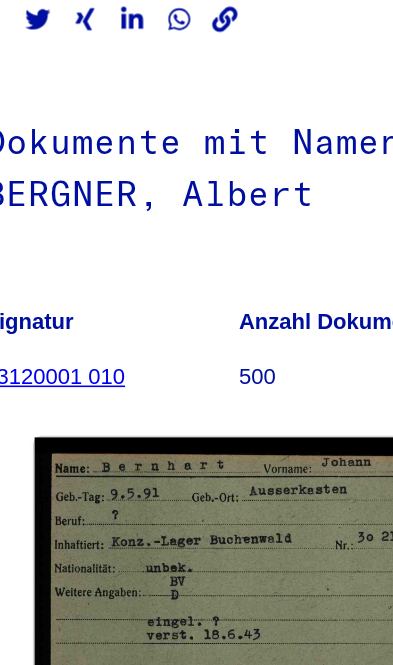click on "Anzahl Dokumente 500" 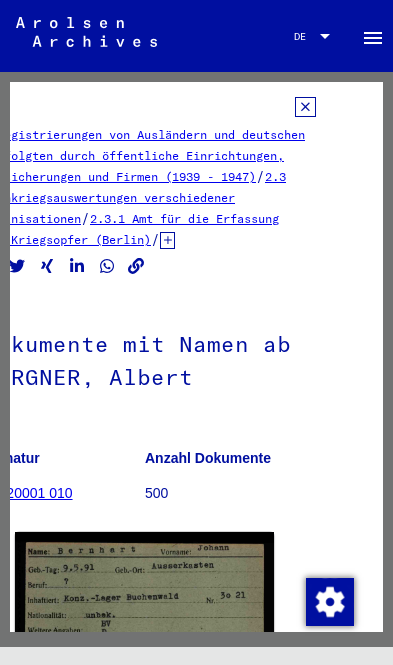 scroll, scrollTop: 0, scrollLeft: 52, axis: horizontal 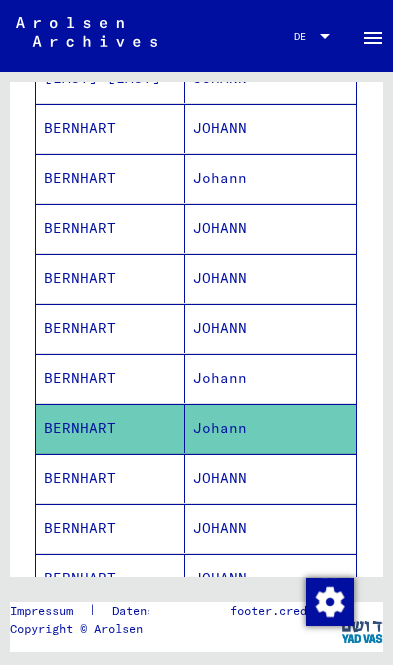 click on "Johann" at bounding box center [271, 428] 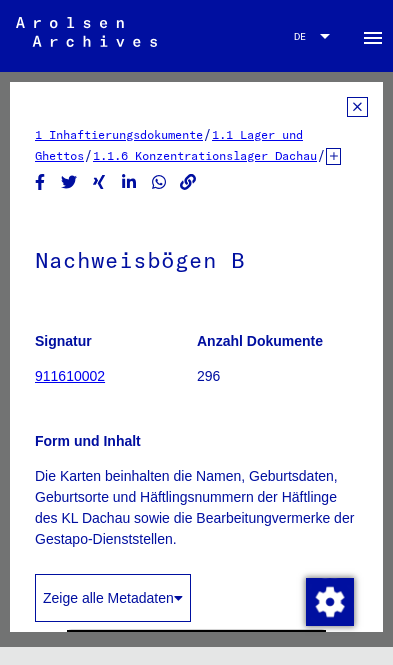 scroll, scrollTop: 0, scrollLeft: 0, axis: both 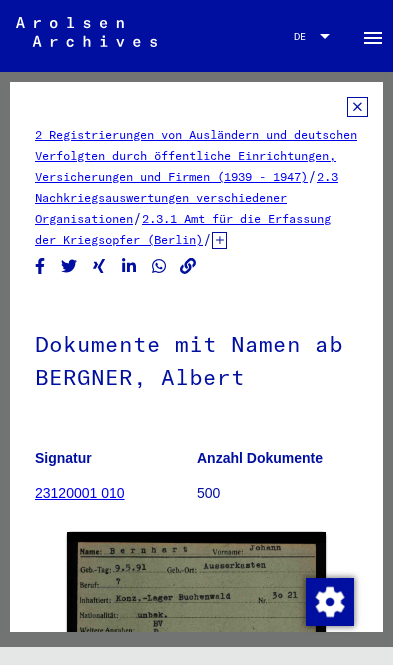 click 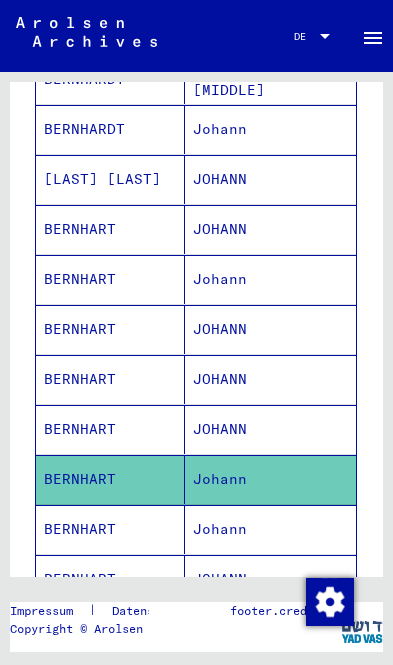 click on "JOHANN" at bounding box center [271, 479] 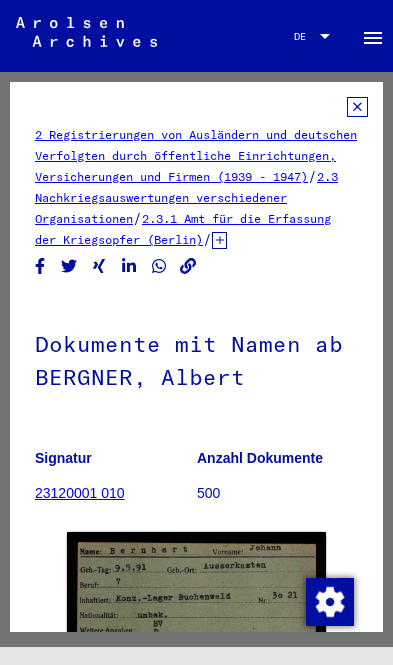 click 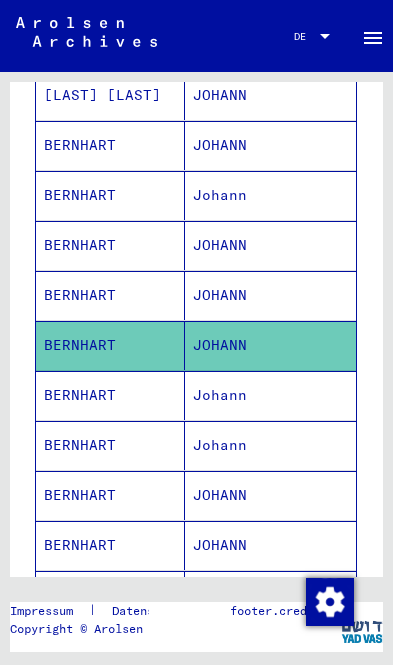 click on "JOHANN" at bounding box center [271, 345] 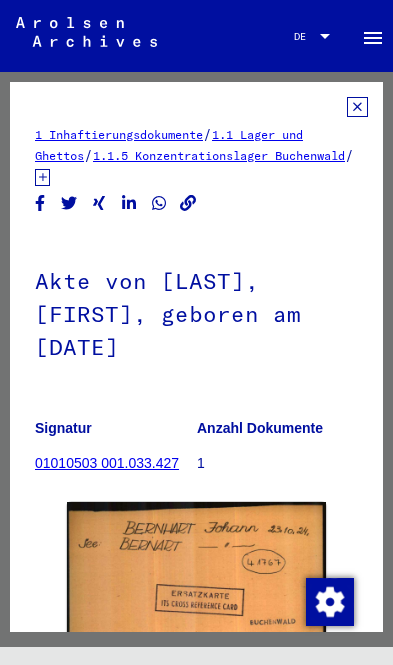 click 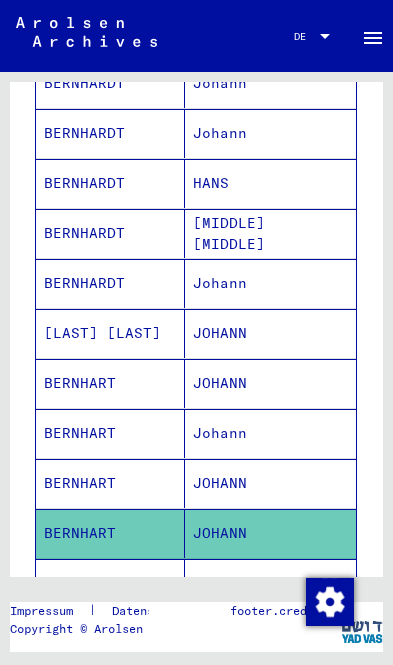 click on "JOHANN" at bounding box center (271, 533) 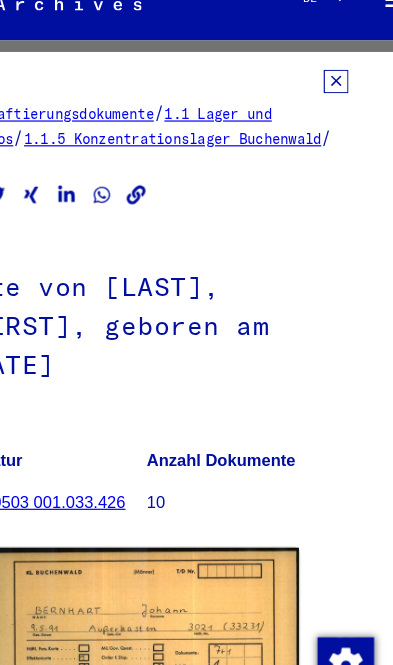 click 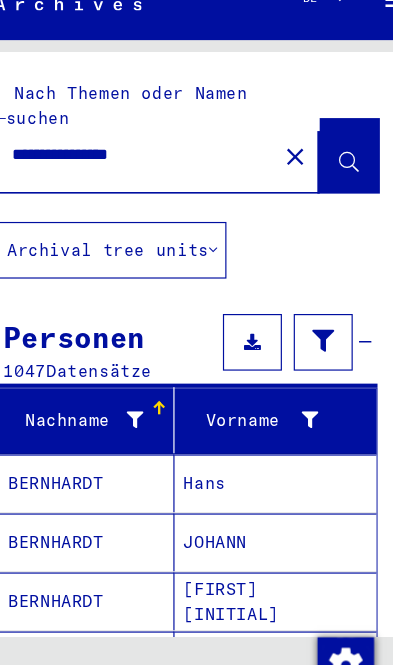 click on "**********" 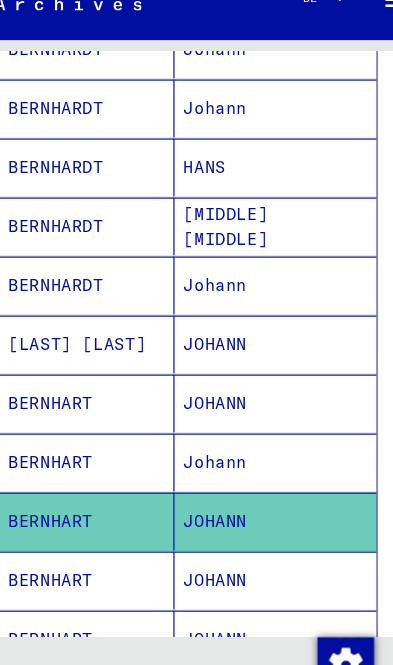 click on "JOHANN" at bounding box center [271, 379] 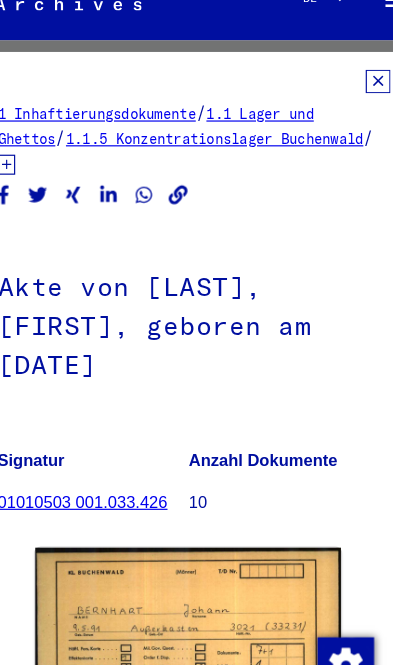 click 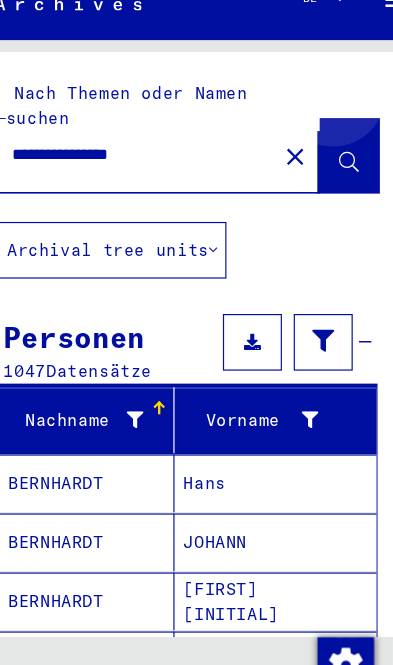 click 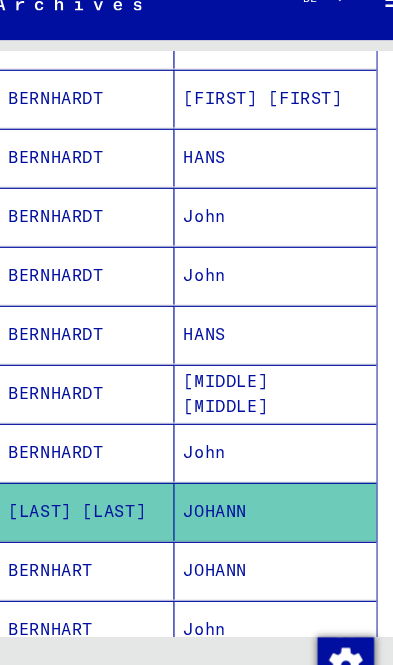 click on "John" at bounding box center [271, 471] 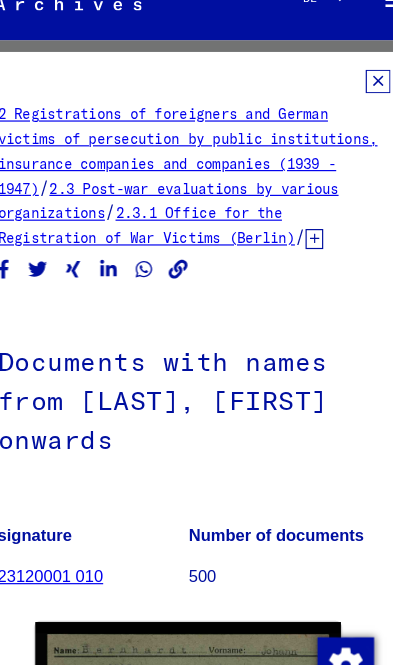 click 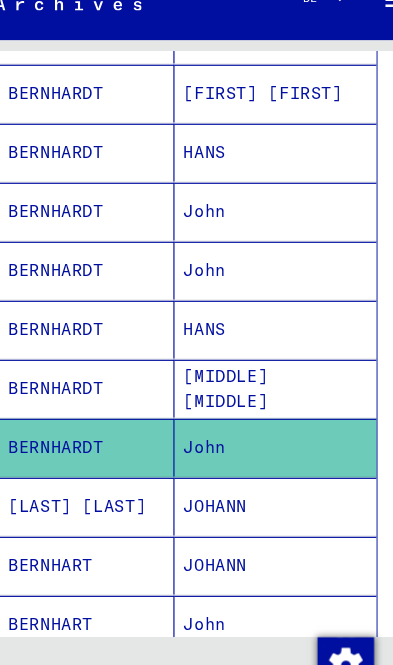 click on "[MIDDLE] [MIDDLE]" at bounding box center [211, 417] 